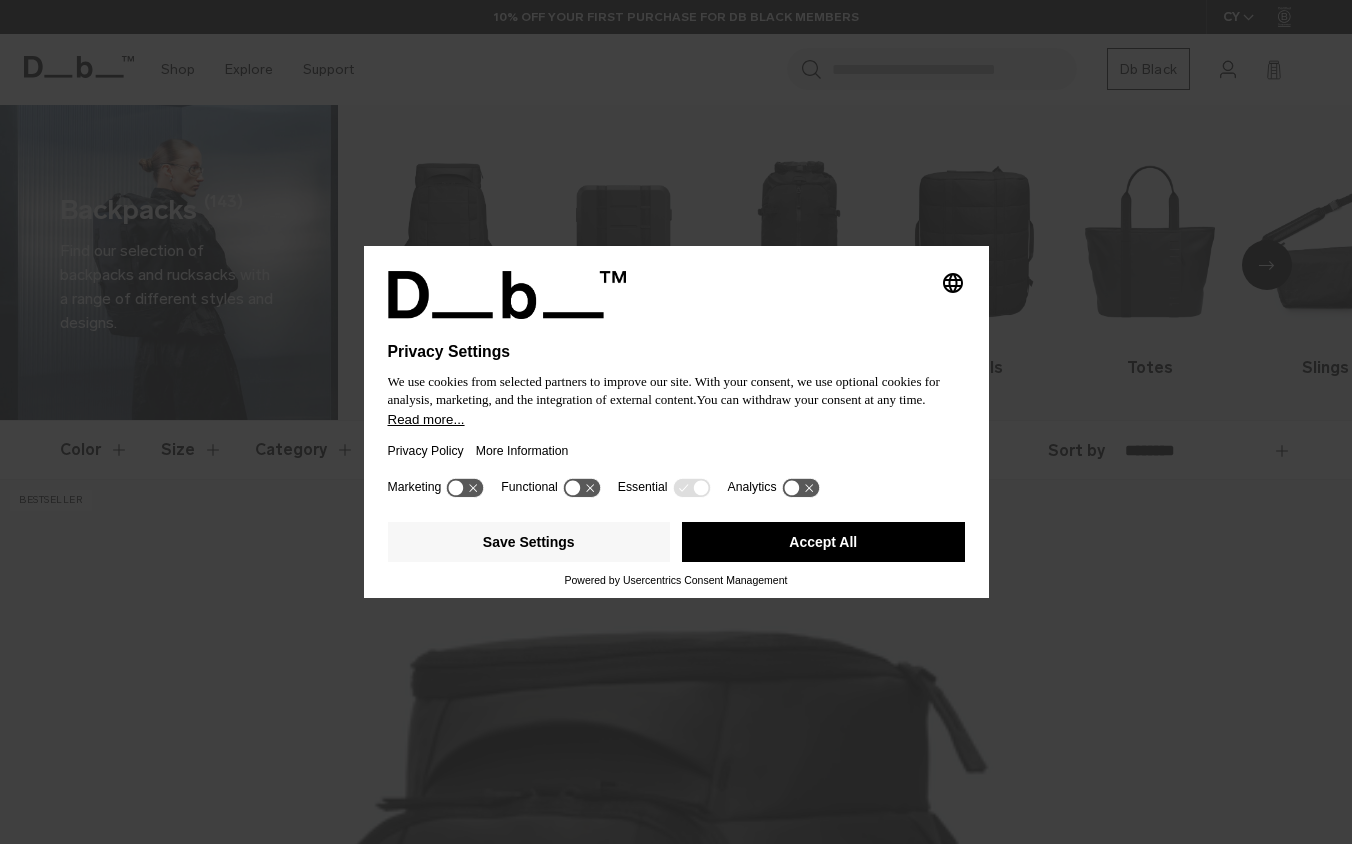 scroll, scrollTop: 0, scrollLeft: 0, axis: both 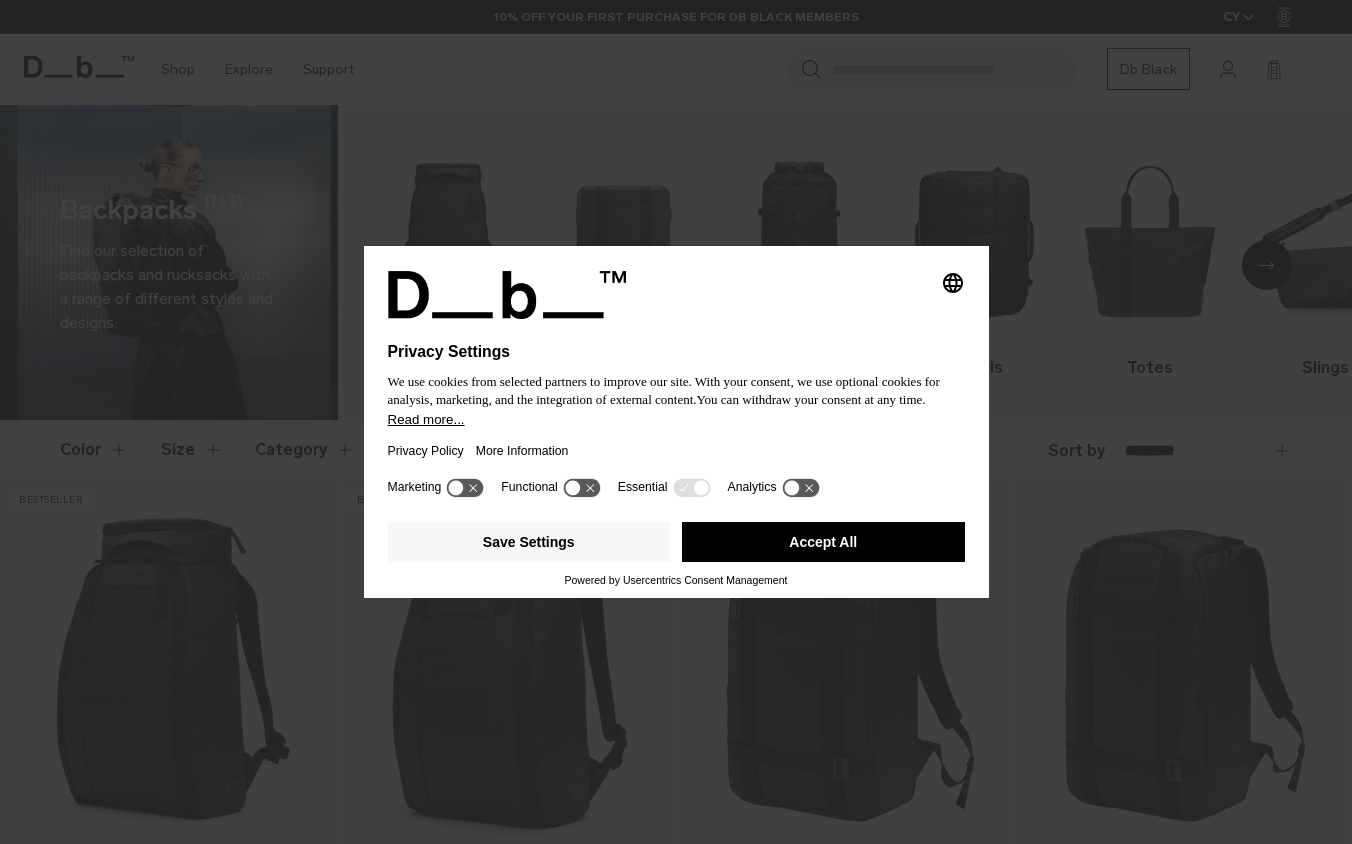 click on "Accept All" at bounding box center (823, 542) 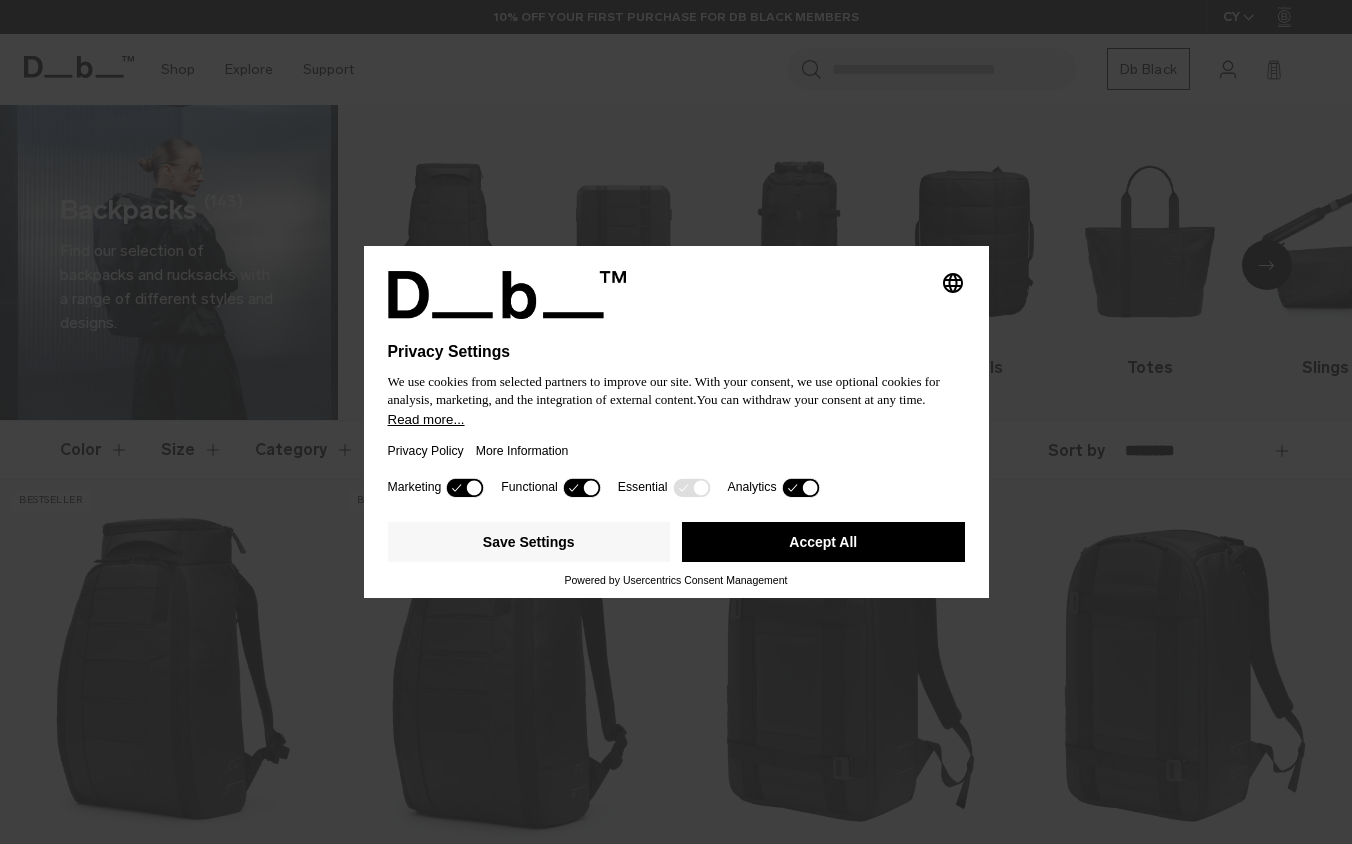 scroll, scrollTop: 0, scrollLeft: 0, axis: both 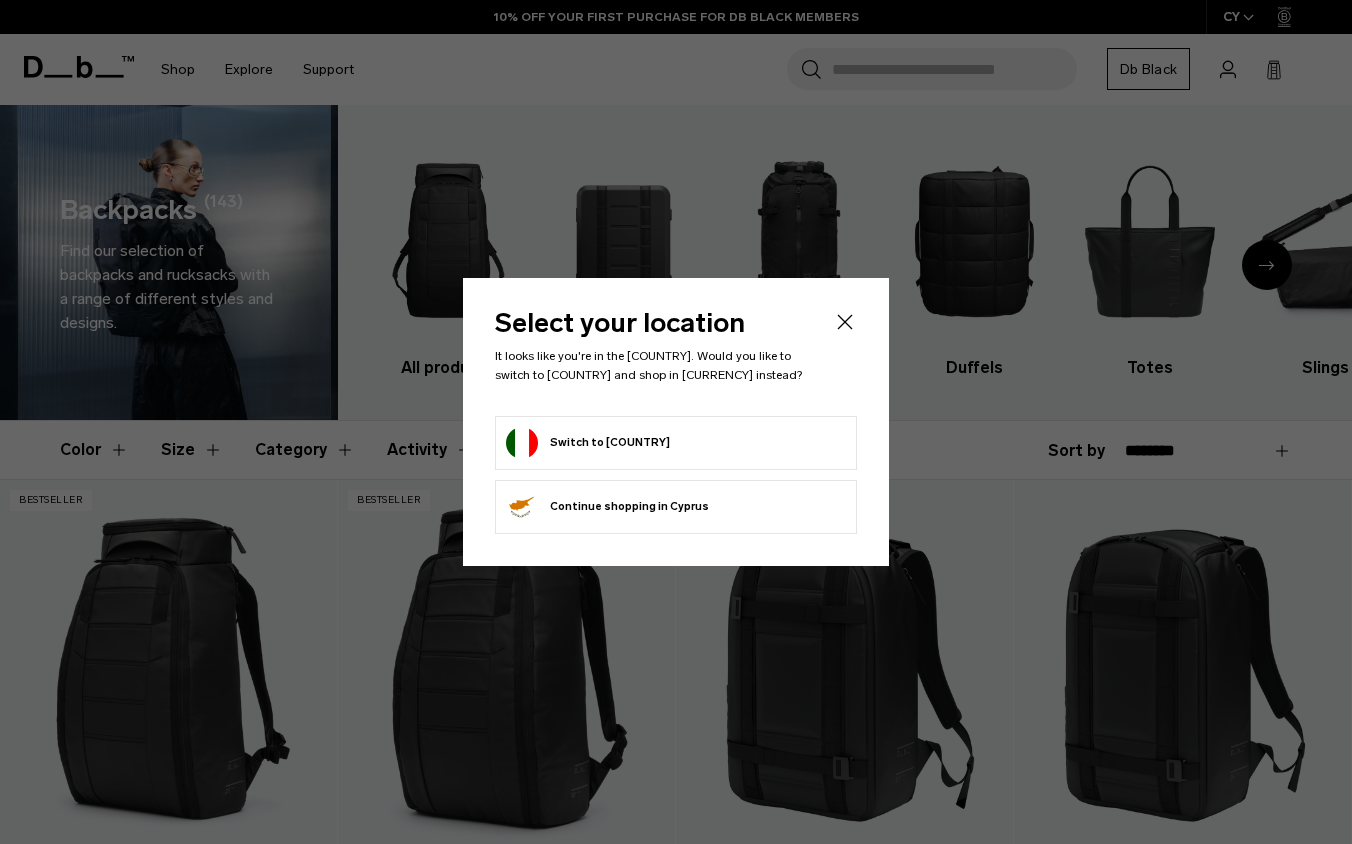 click on "Switch to Italy" at bounding box center [588, 443] 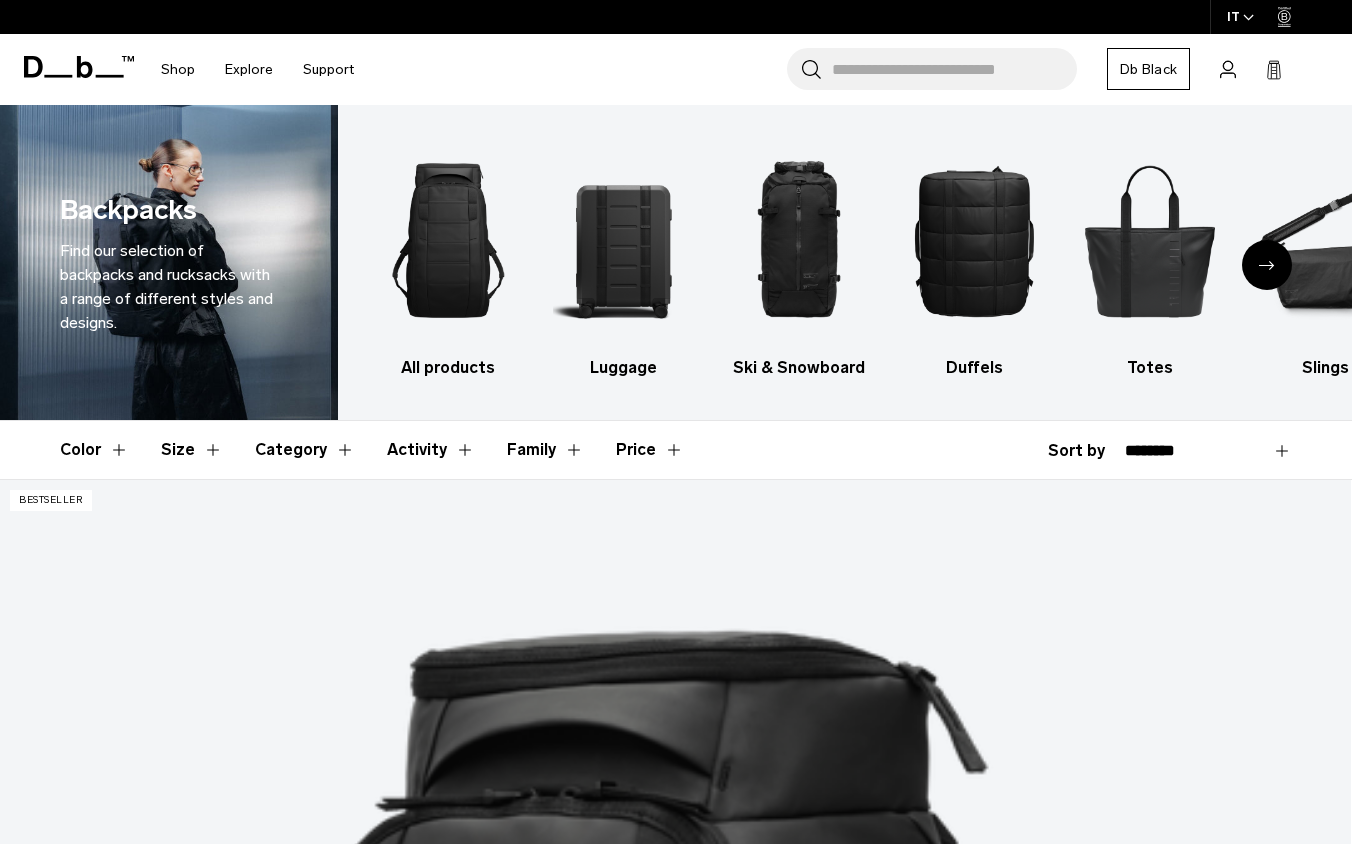 scroll, scrollTop: 0, scrollLeft: 0, axis: both 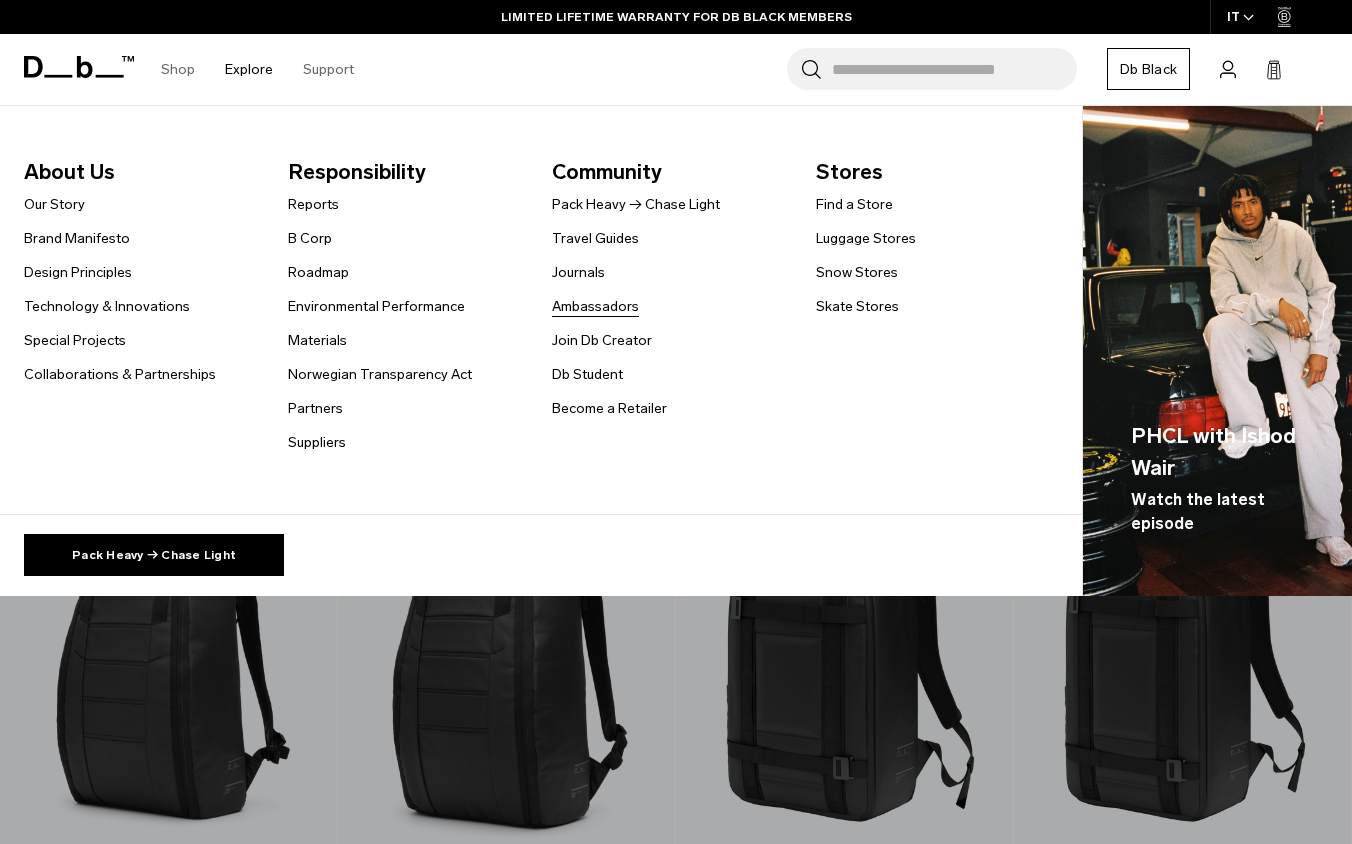 click on "Ambassadors" at bounding box center (595, 306) 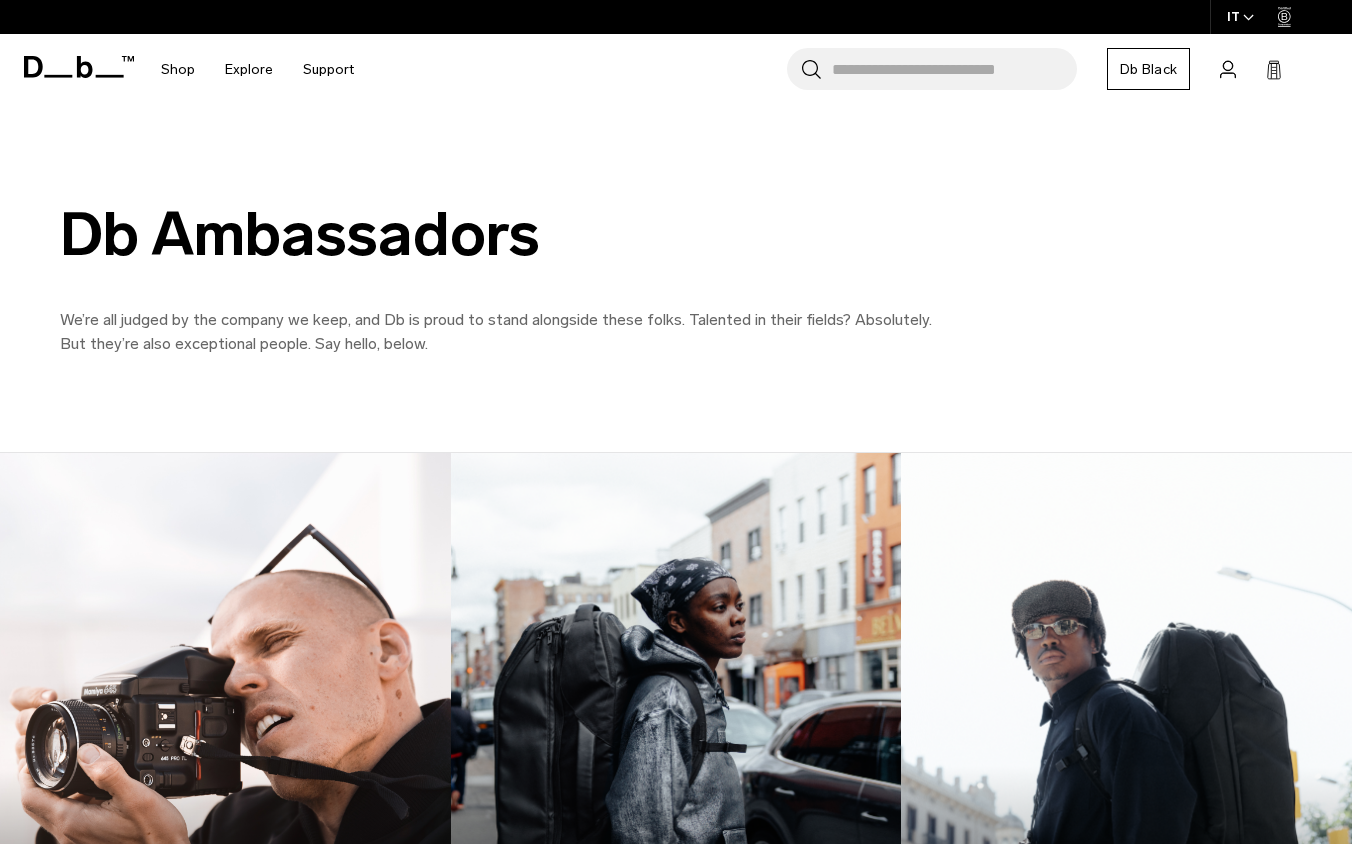 scroll, scrollTop: 0, scrollLeft: 0, axis: both 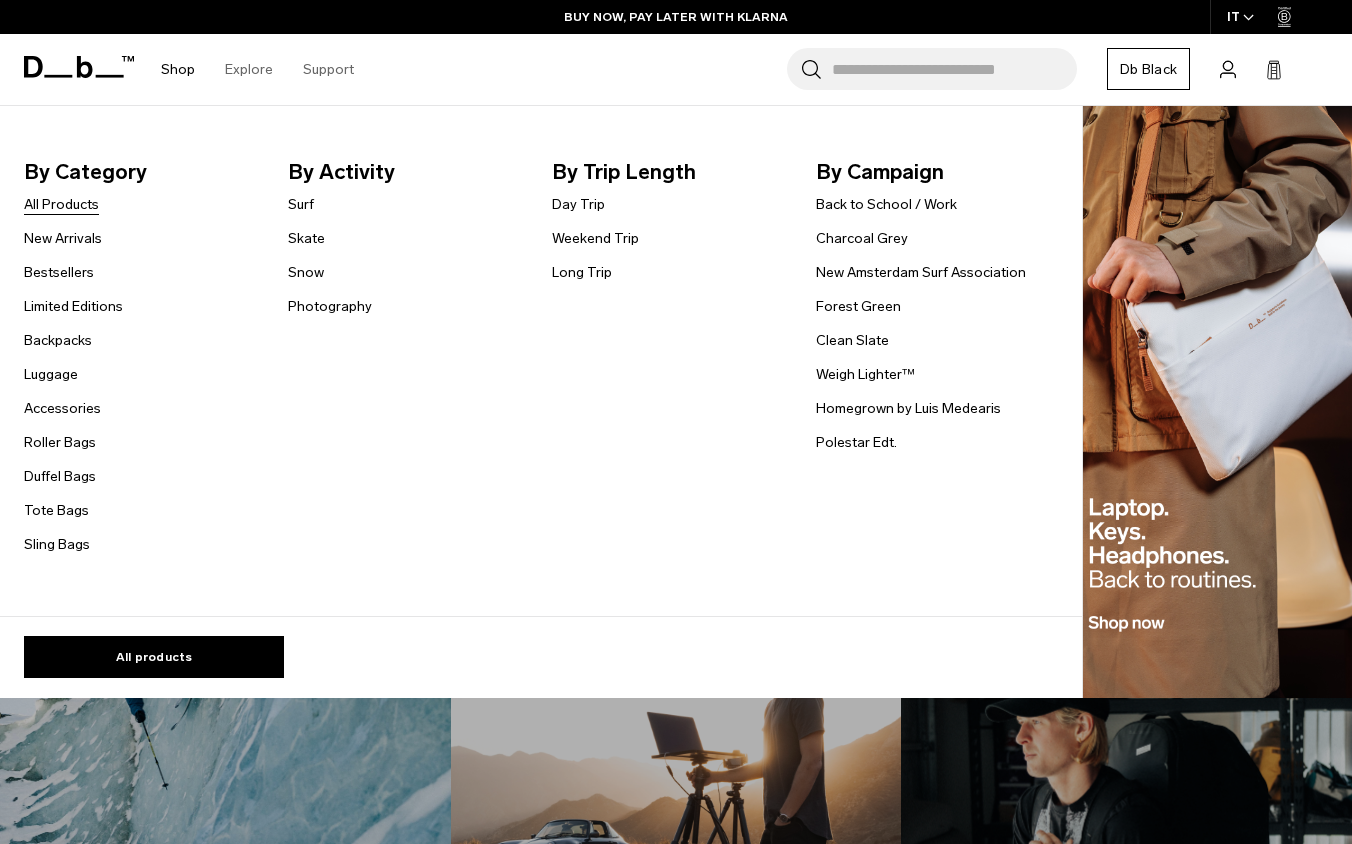 click on "All Products" at bounding box center (61, 204) 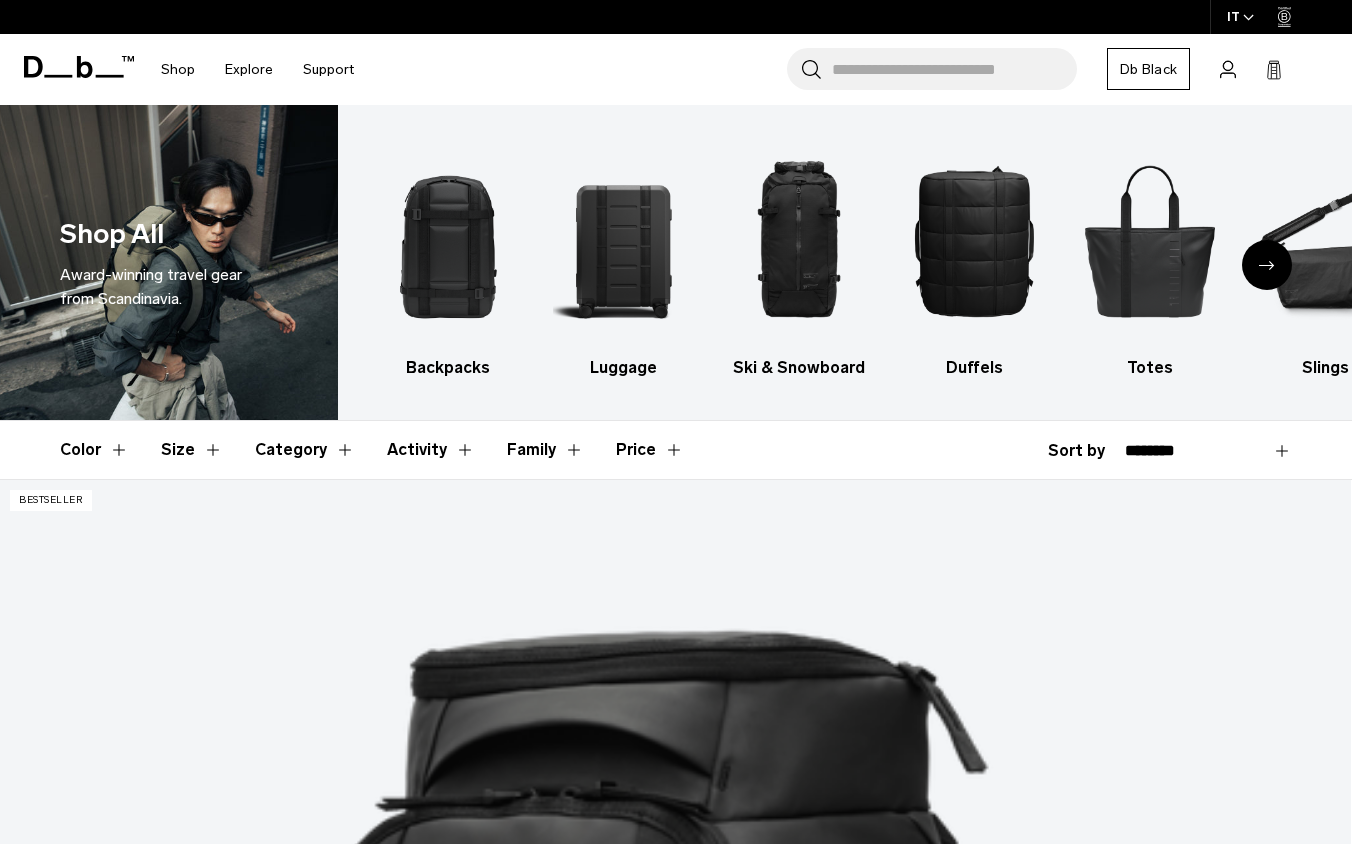 scroll, scrollTop: 0, scrollLeft: 0, axis: both 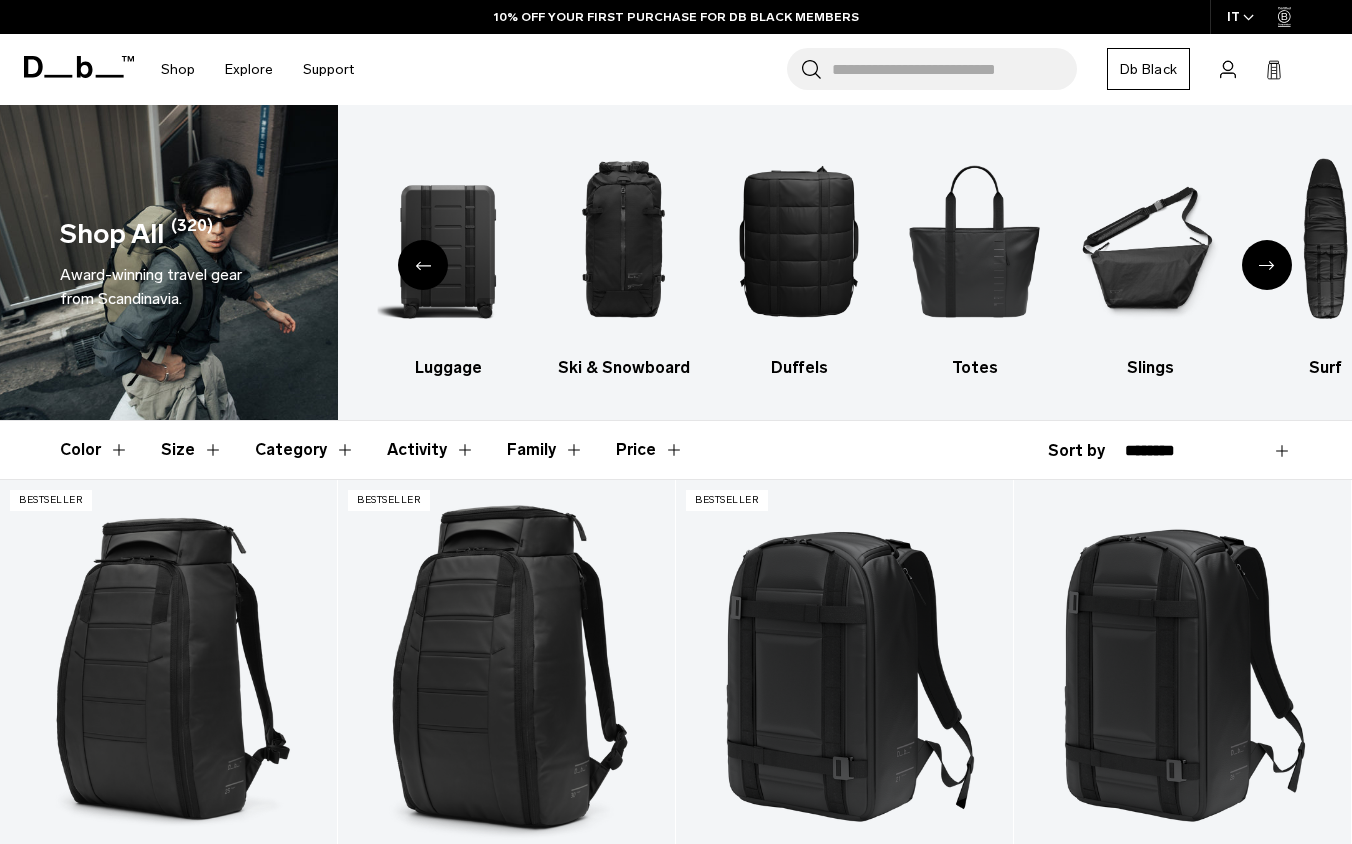 click 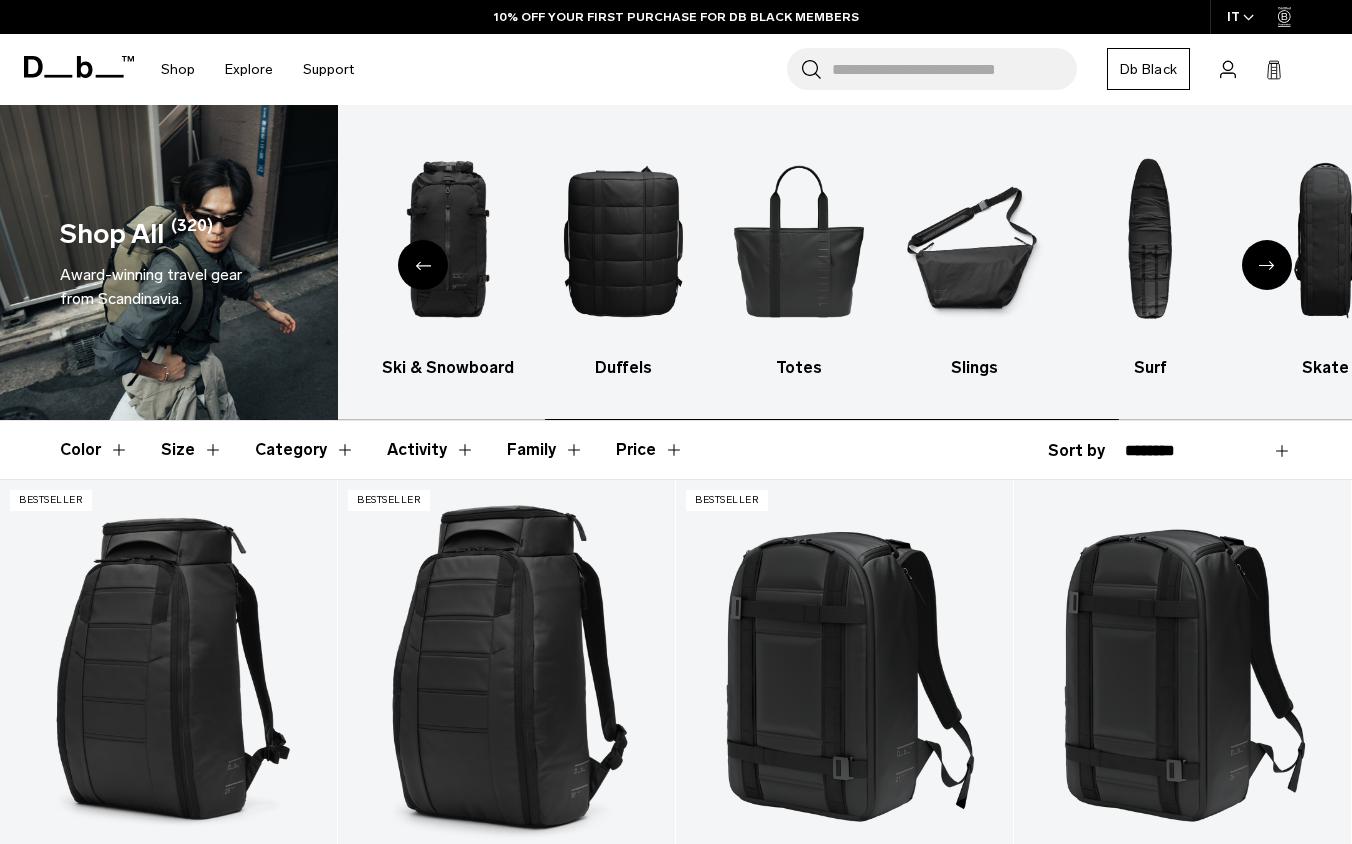 click 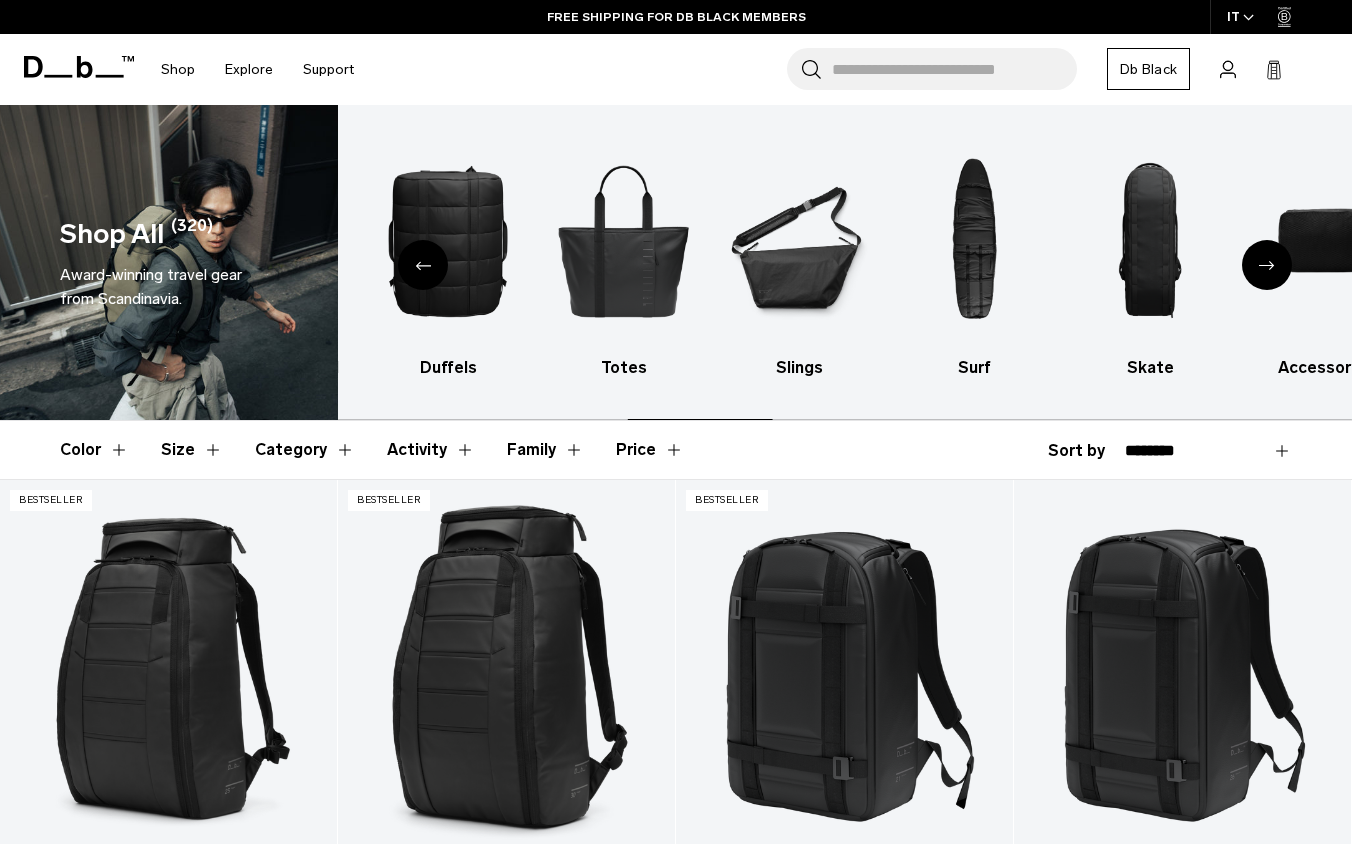 click 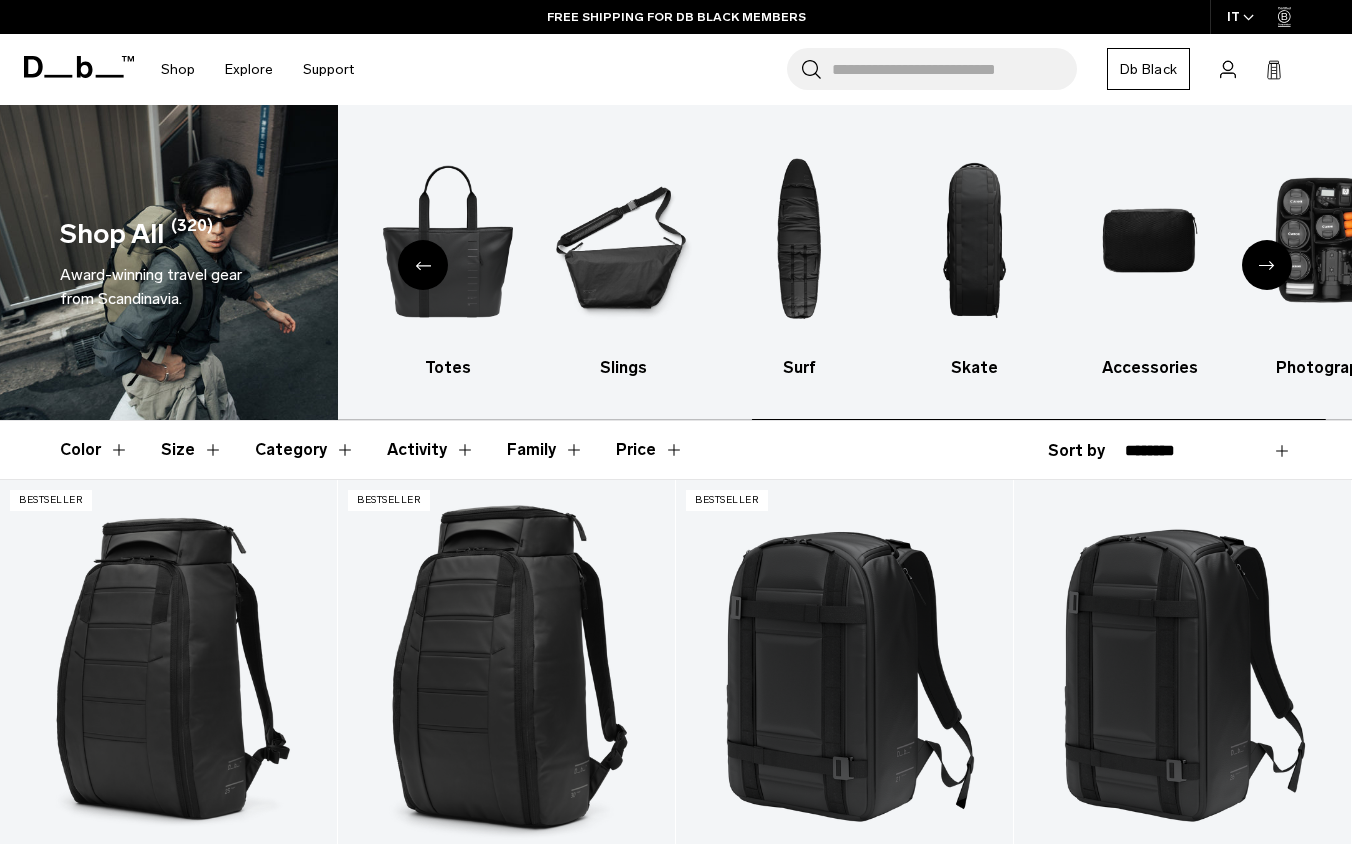 click 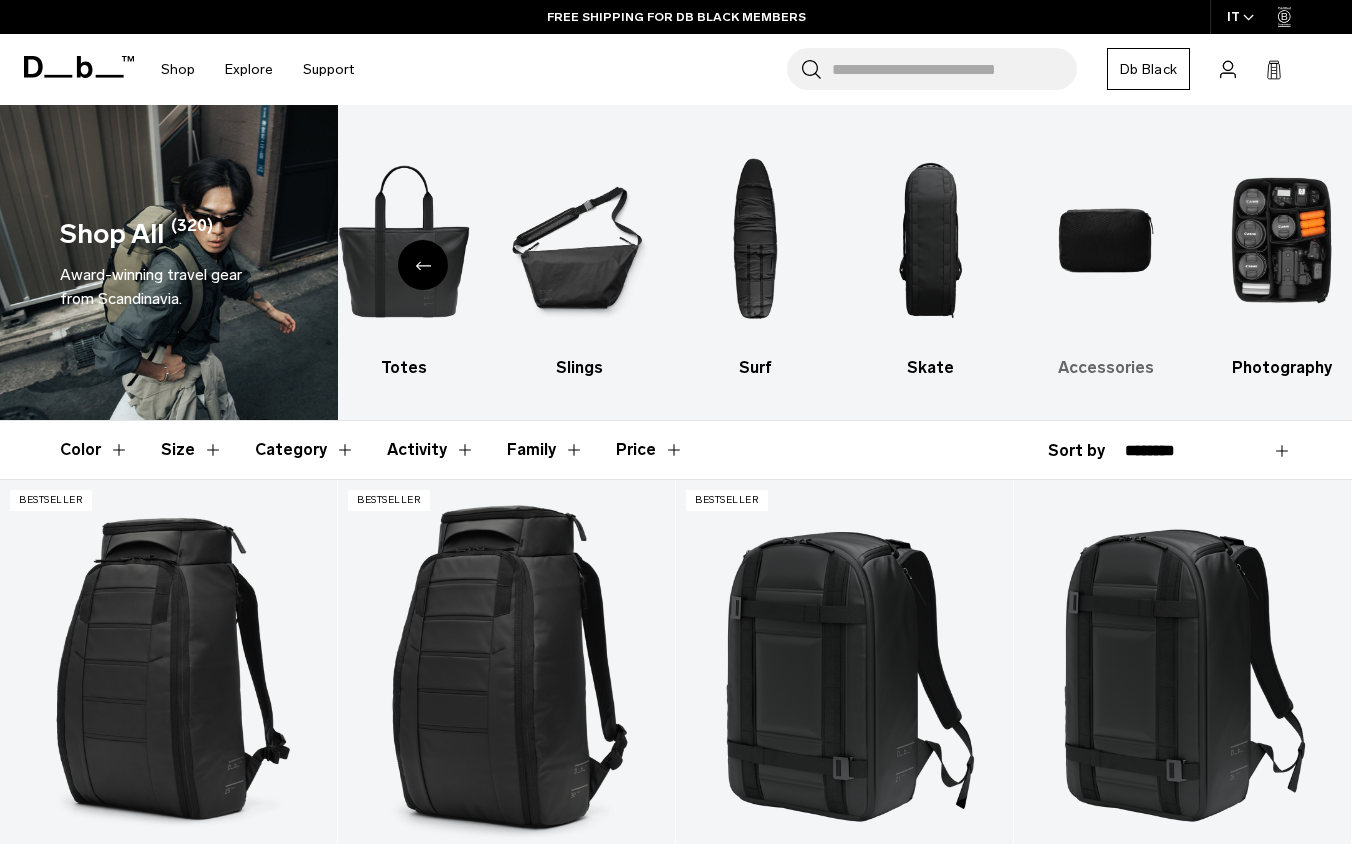 click at bounding box center [1106, 240] 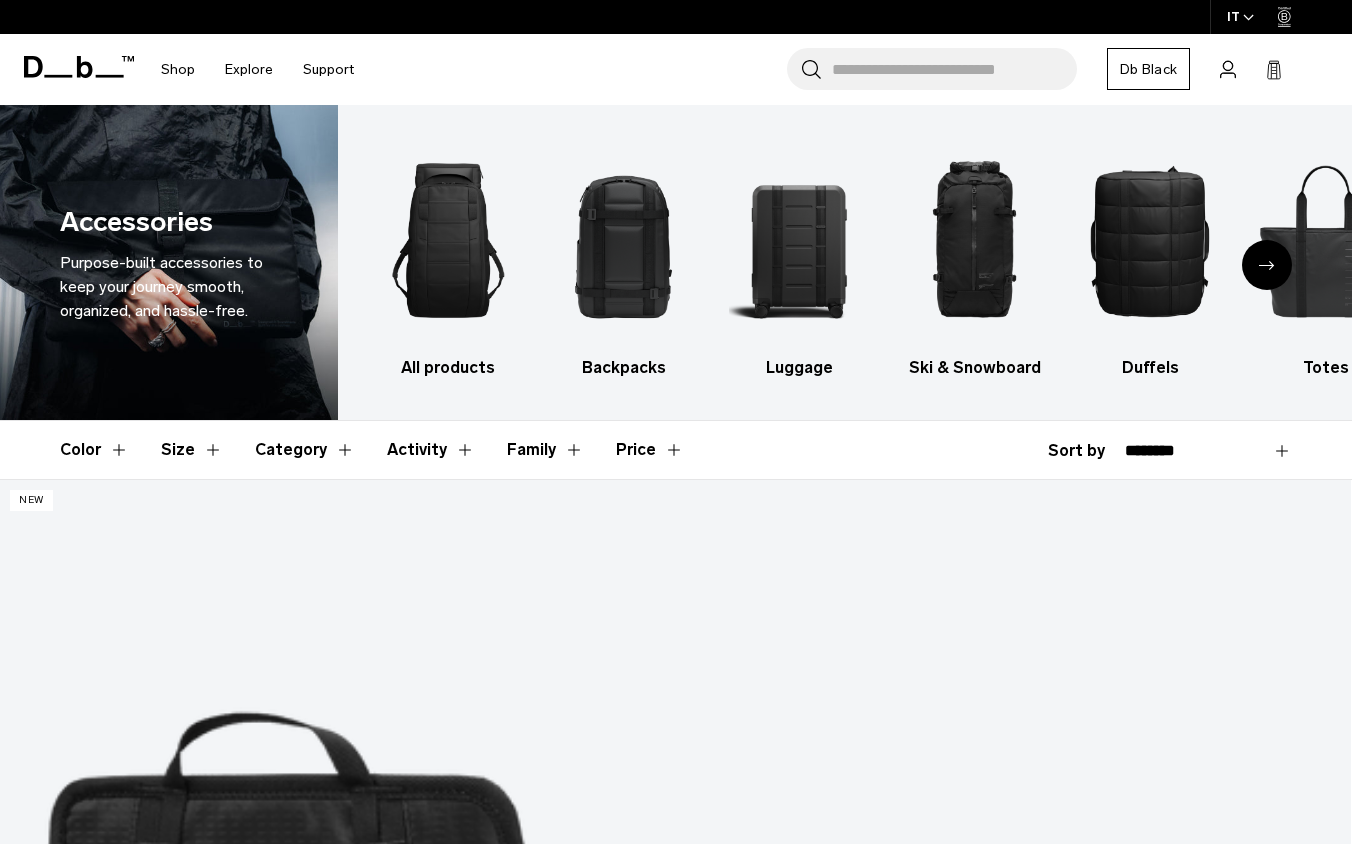 scroll, scrollTop: 0, scrollLeft: 0, axis: both 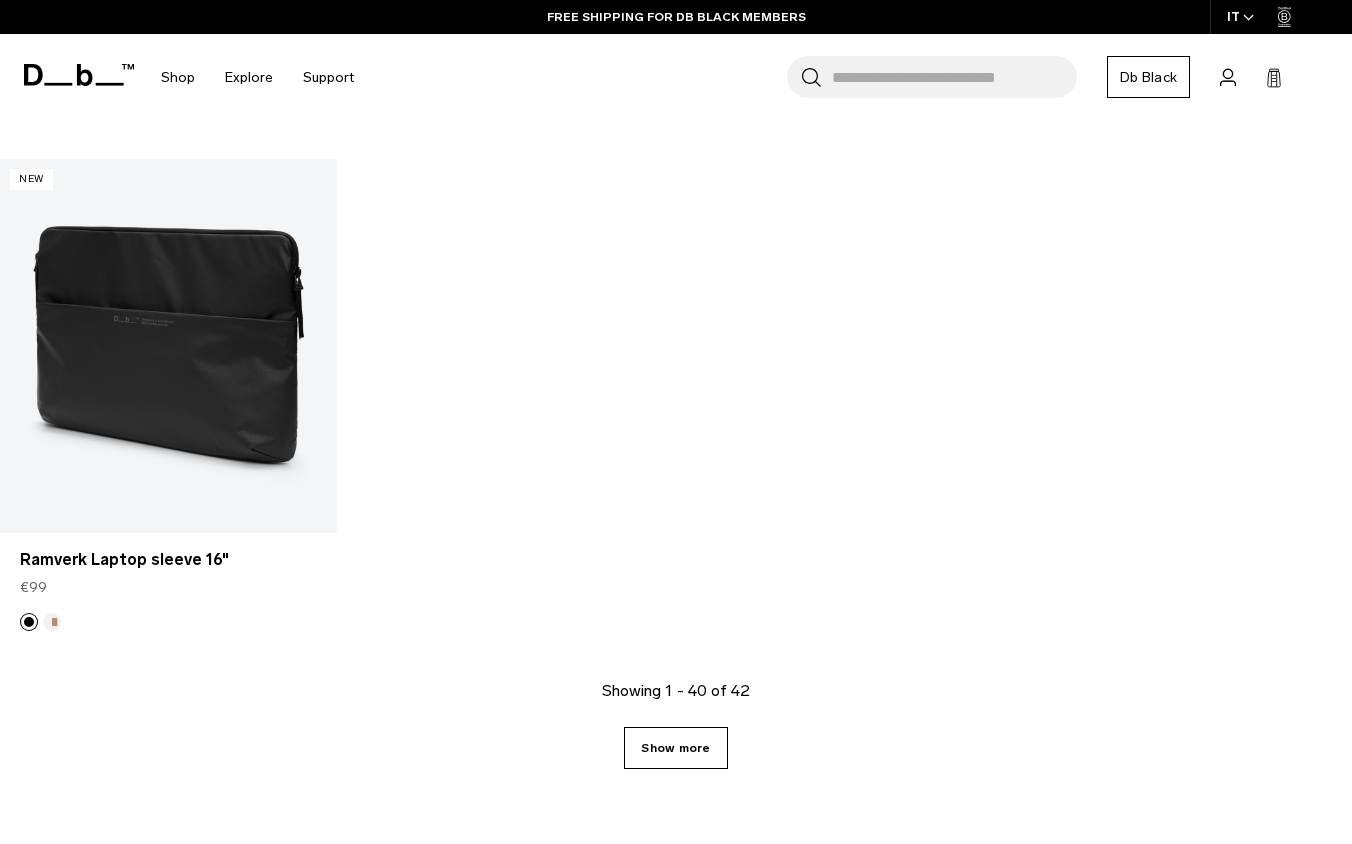 click on "Show more" at bounding box center (675, 748) 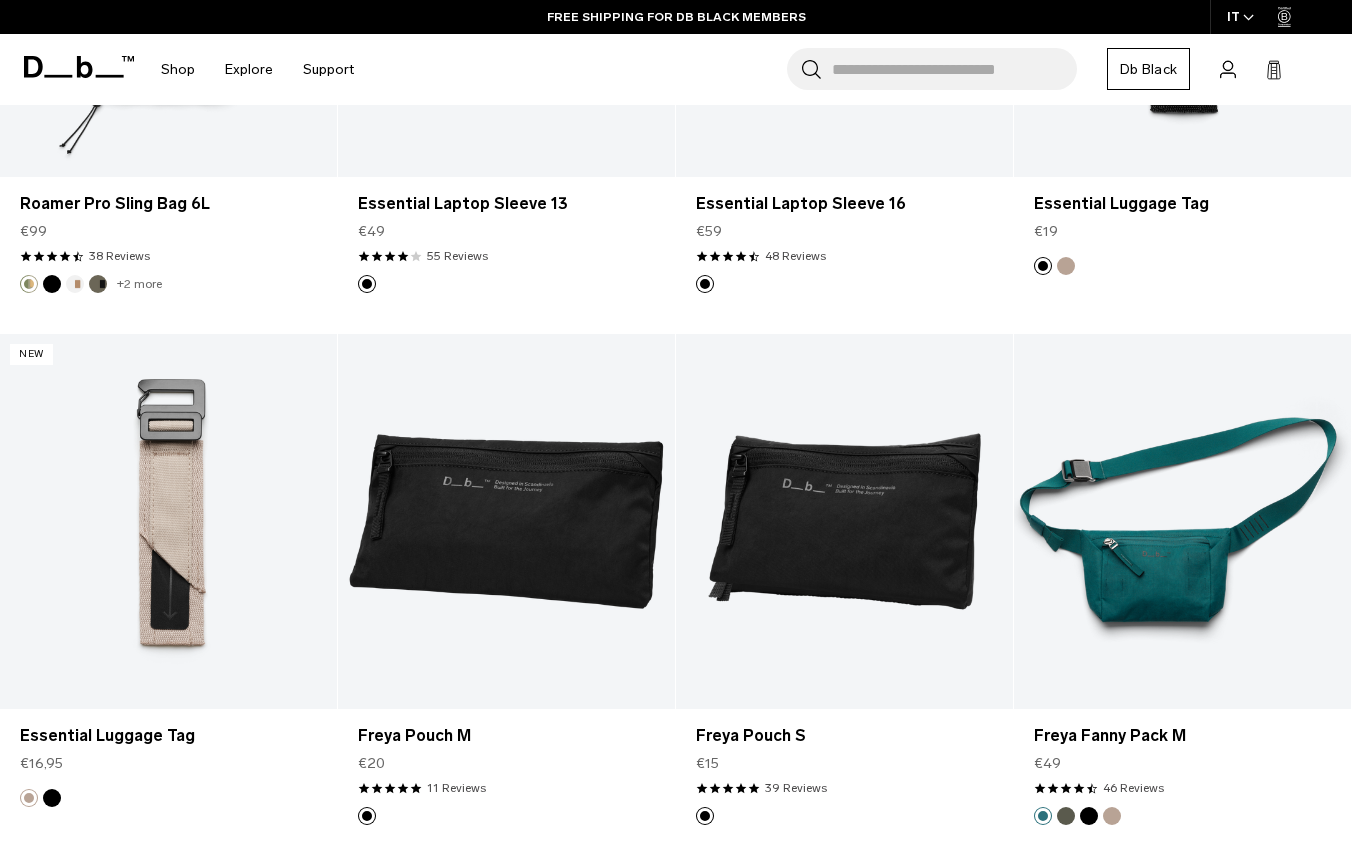 scroll, scrollTop: 2047, scrollLeft: 0, axis: vertical 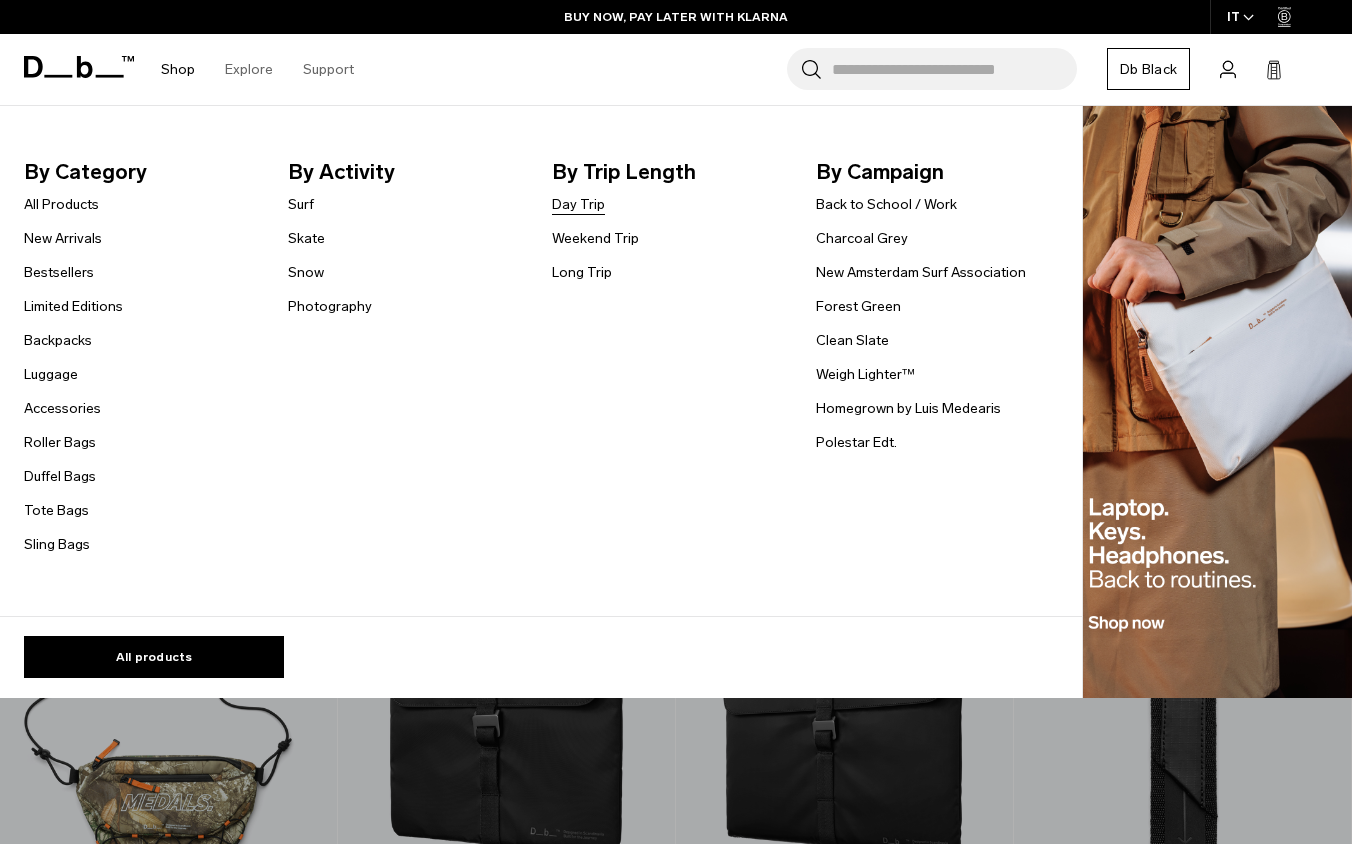 click on "Day Trip" at bounding box center (578, 204) 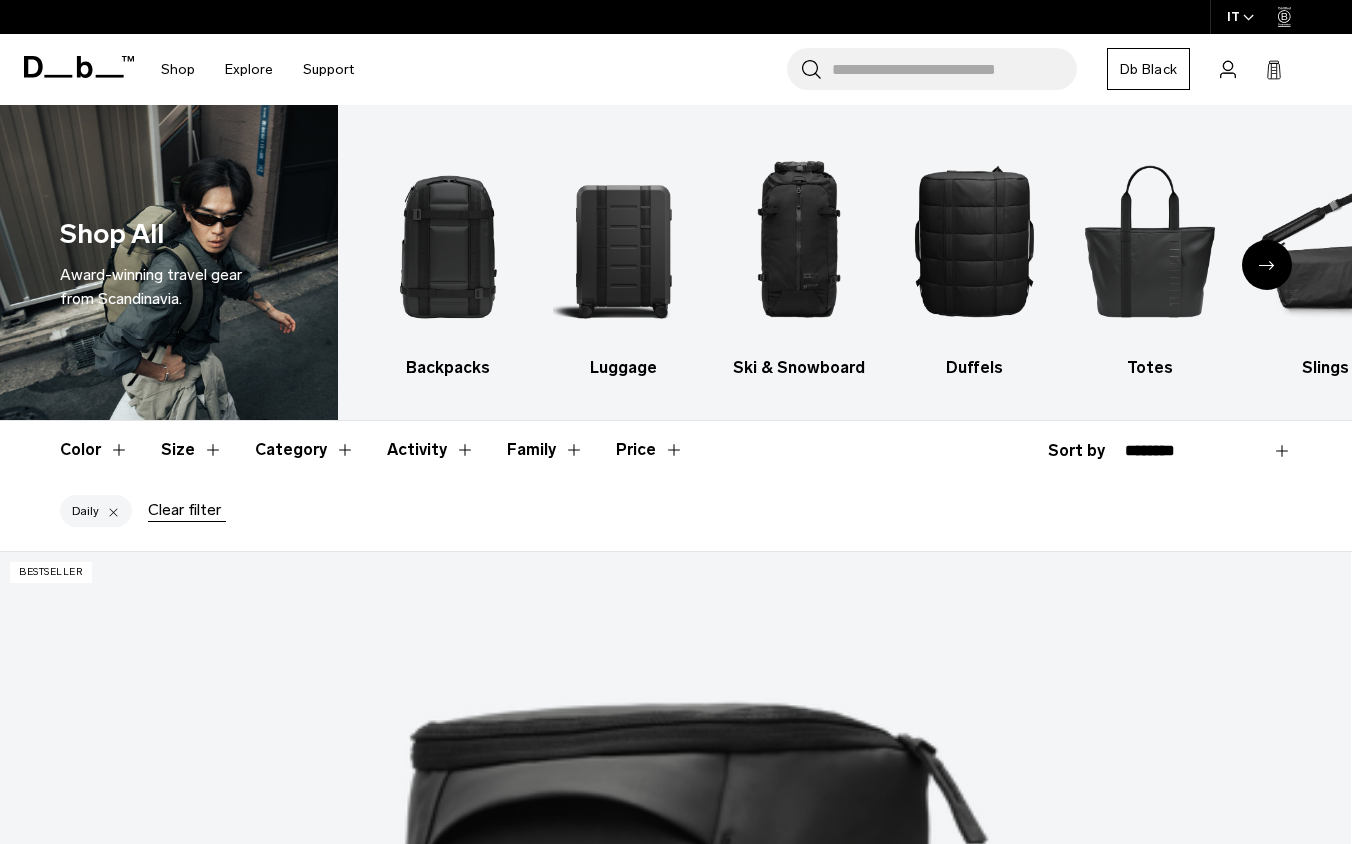 scroll, scrollTop: 0, scrollLeft: 0, axis: both 